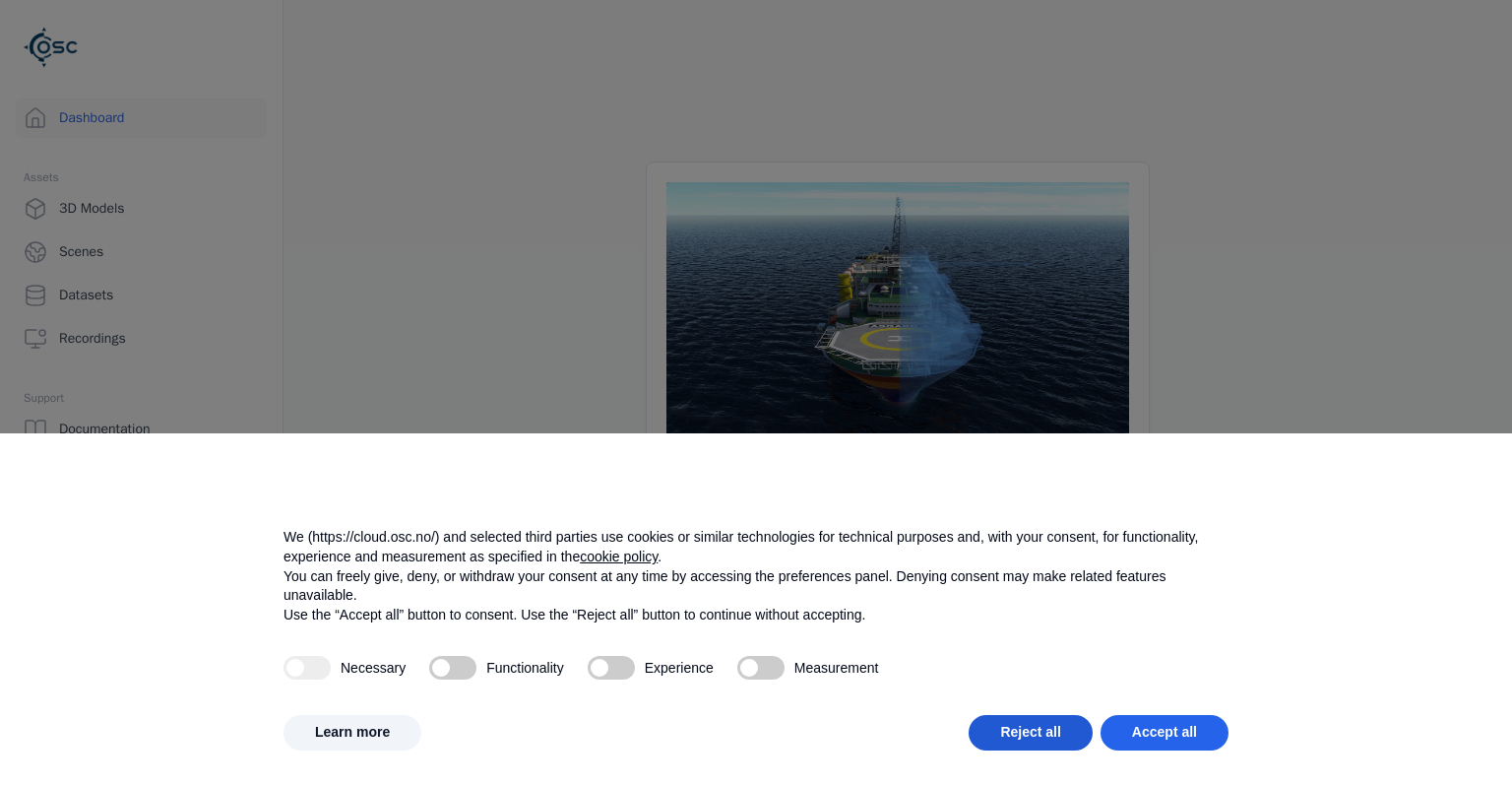 scroll, scrollTop: 0, scrollLeft: 0, axis: both 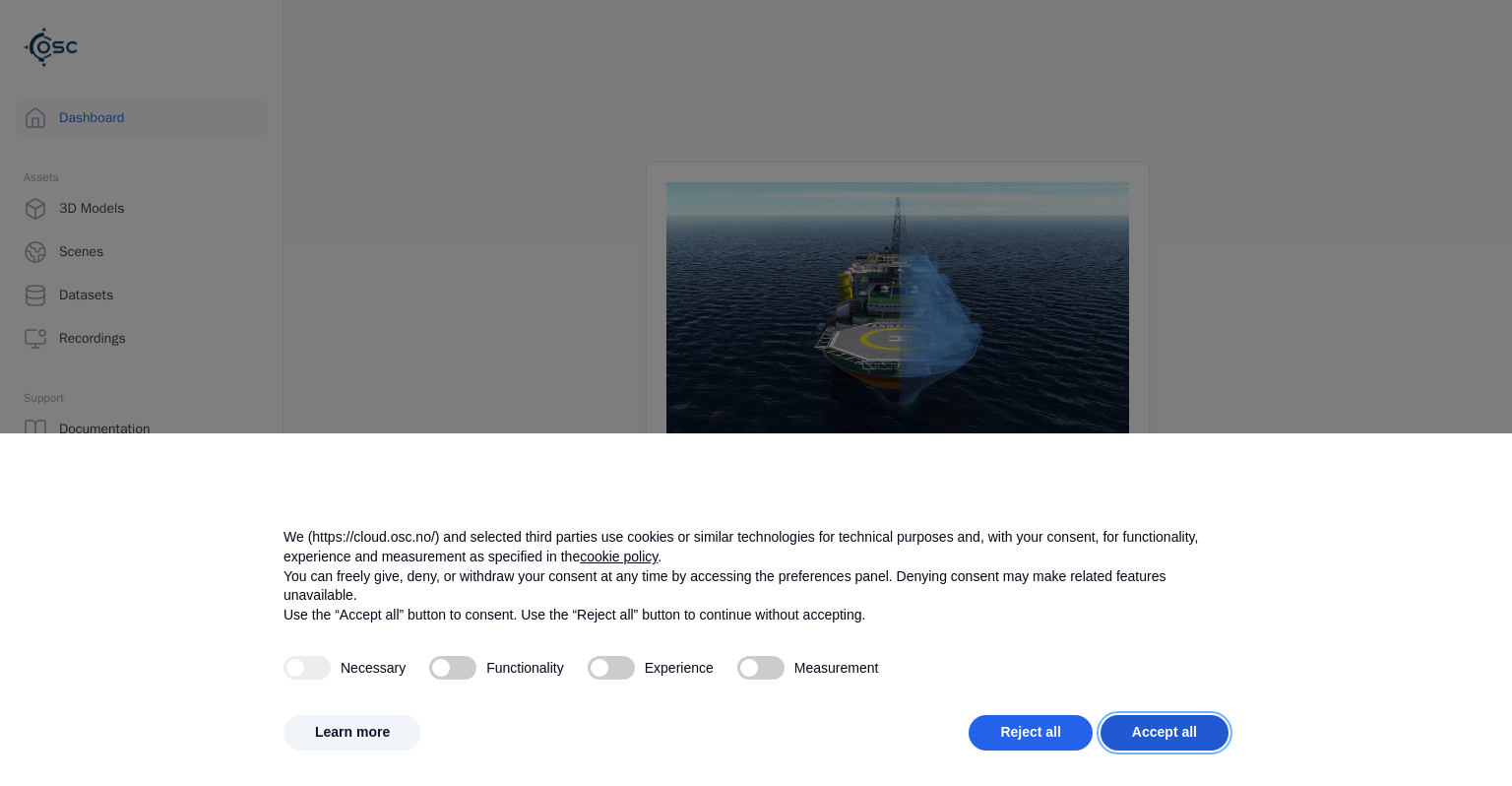 click on "Accept all" at bounding box center (1165, 733) 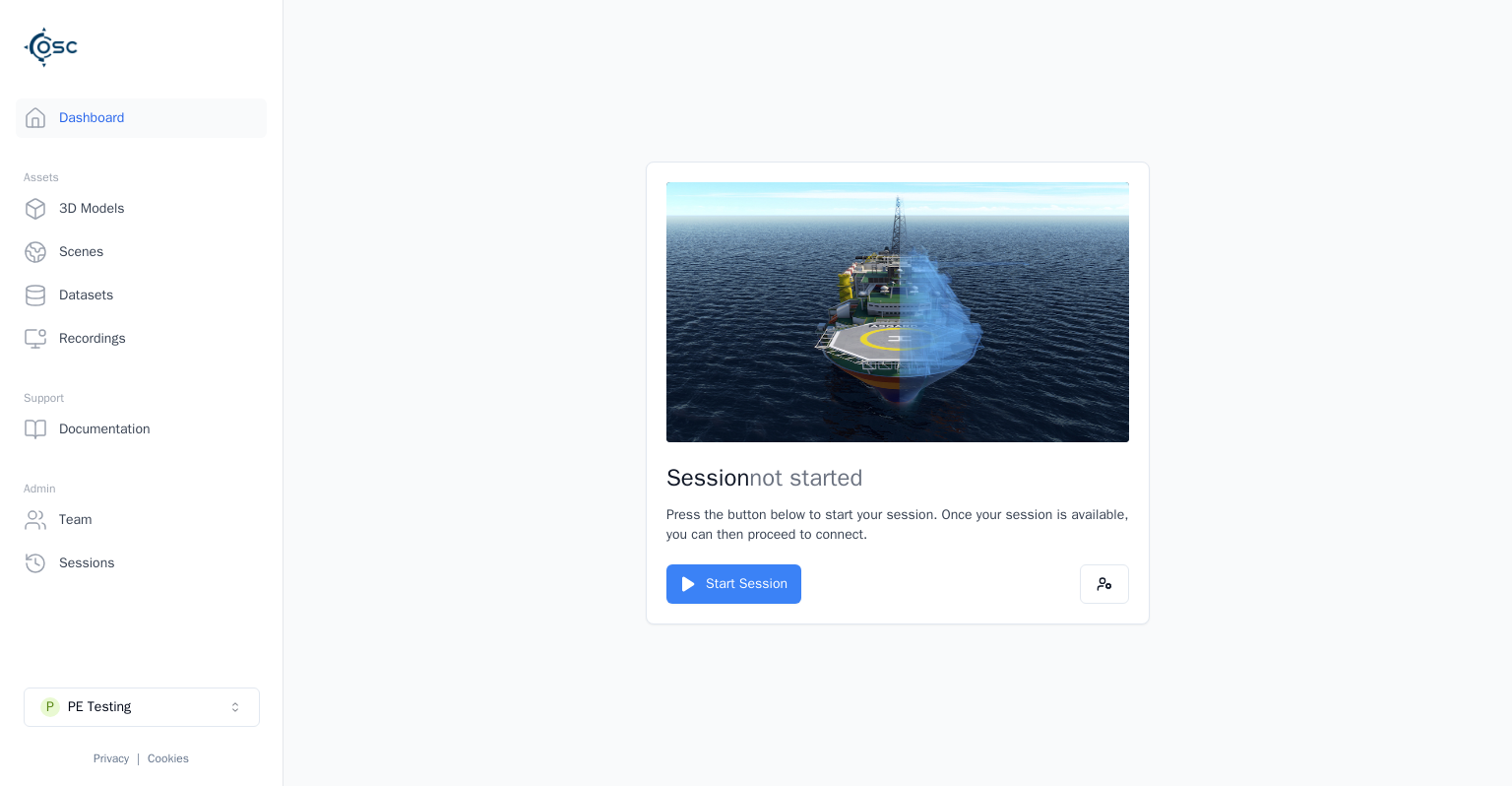 click 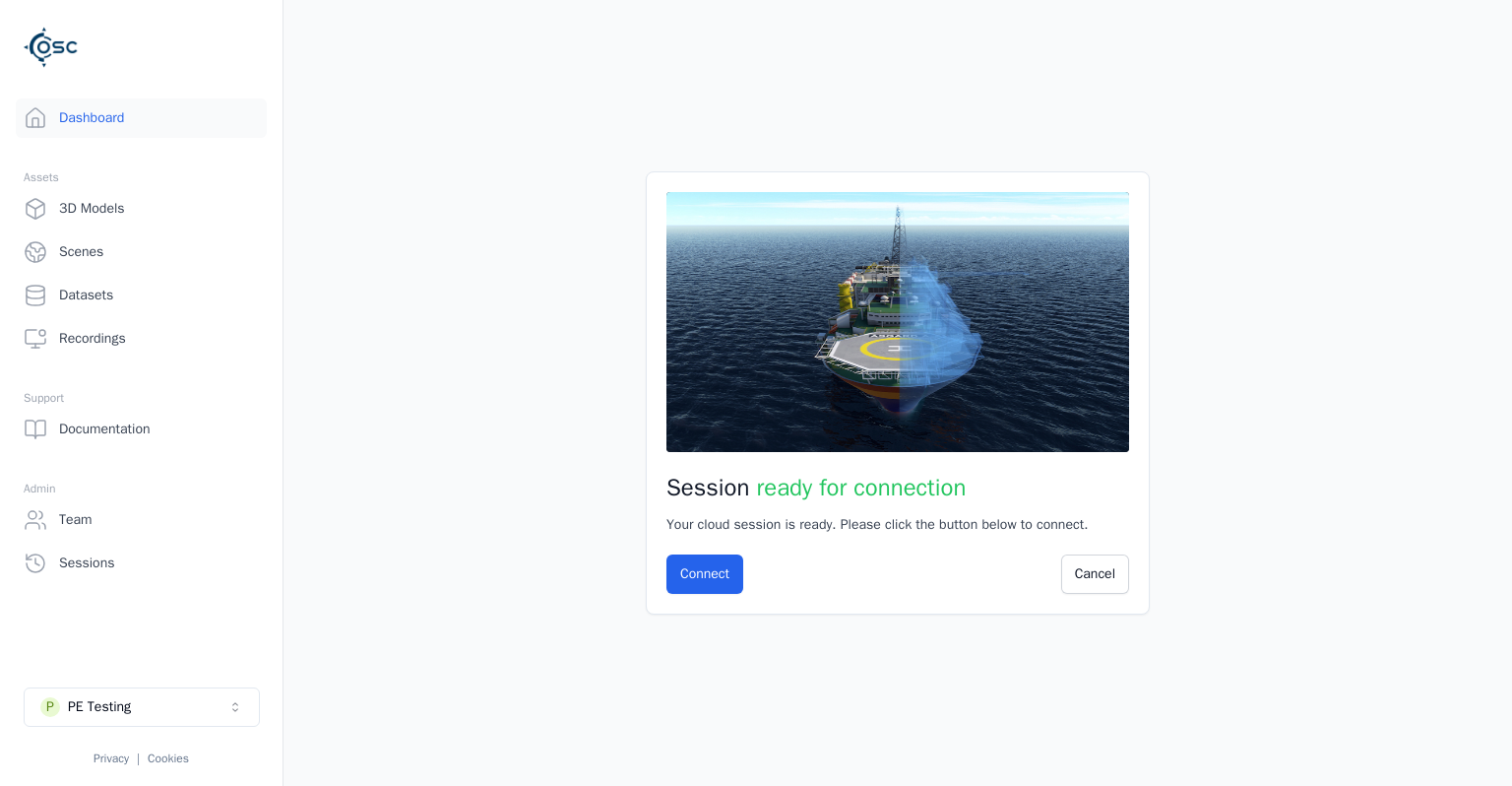 click on "Connect" at bounding box center (705, 574) 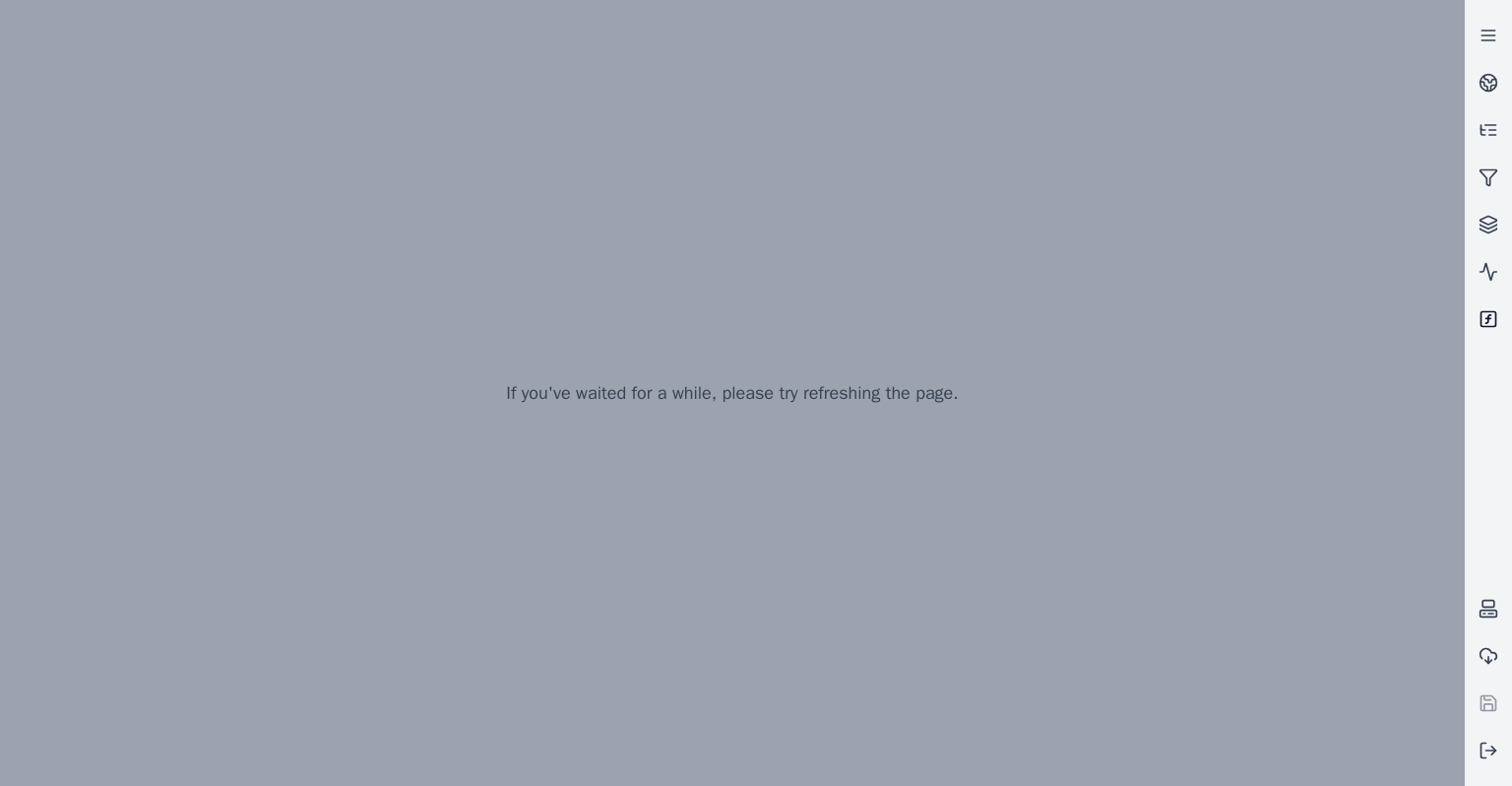 click at bounding box center (1488, 319) 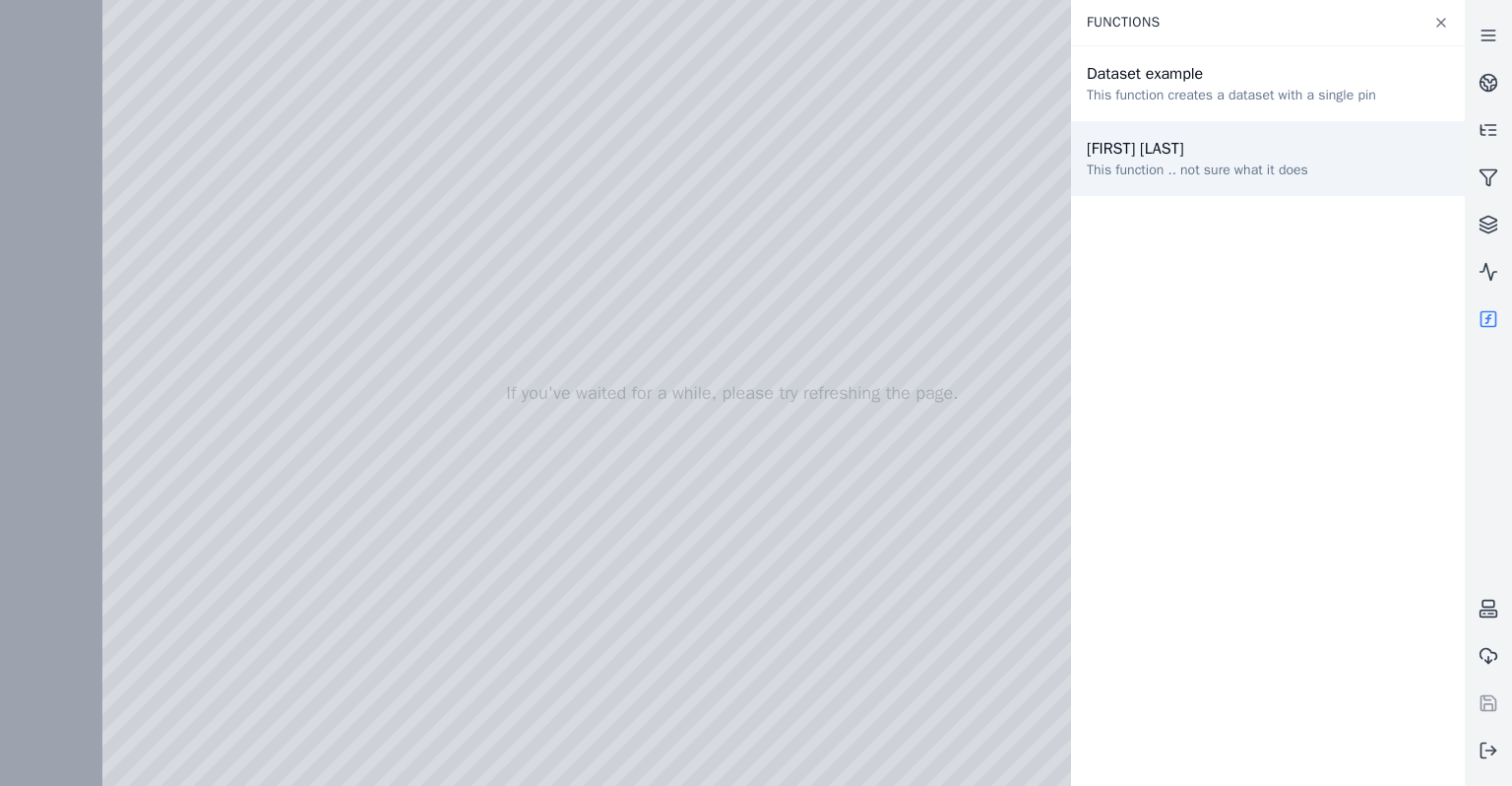 click on "This function .. not sure what it does" at bounding box center (1197, 170) 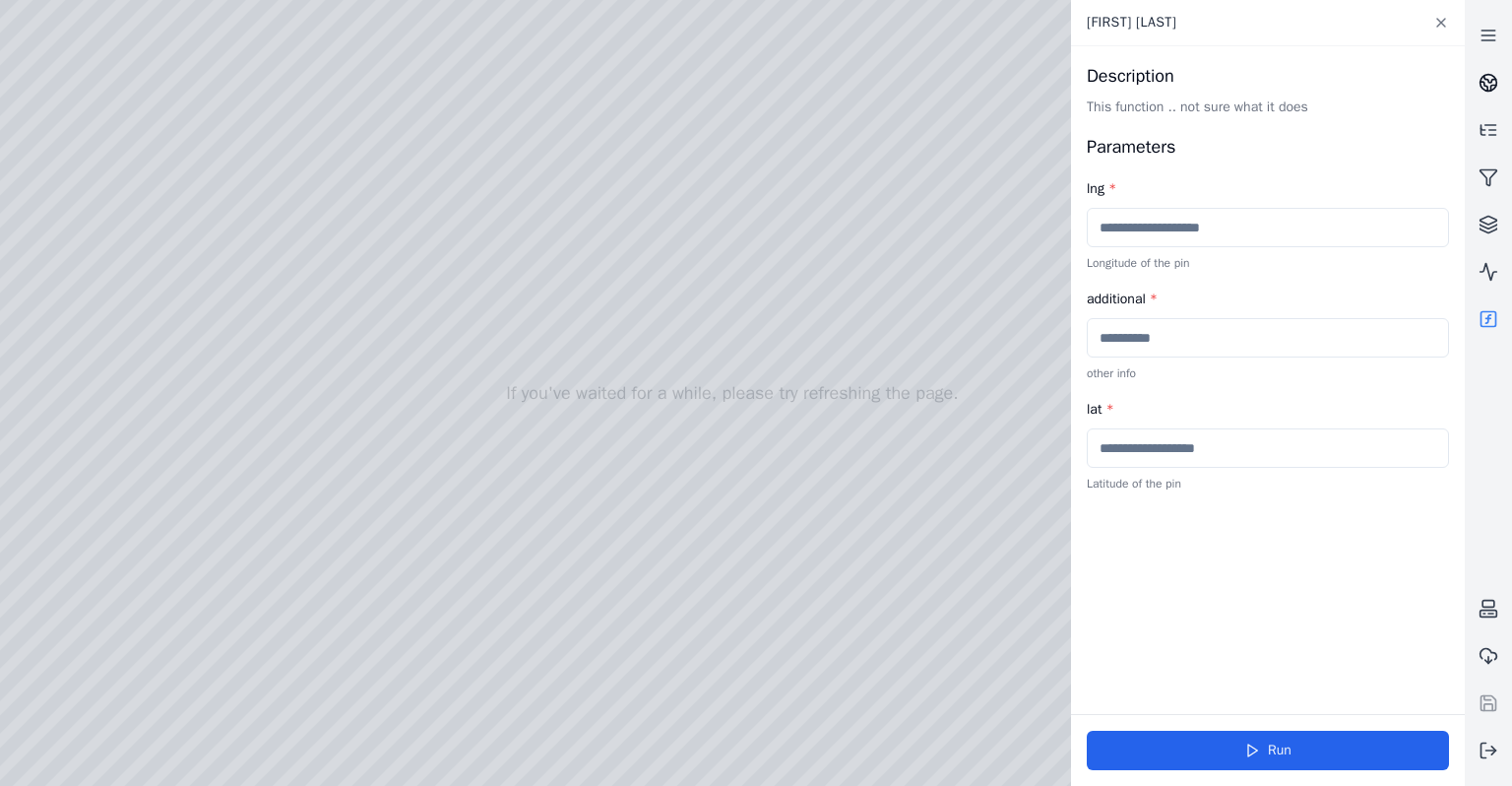 click at bounding box center [1488, 83] 